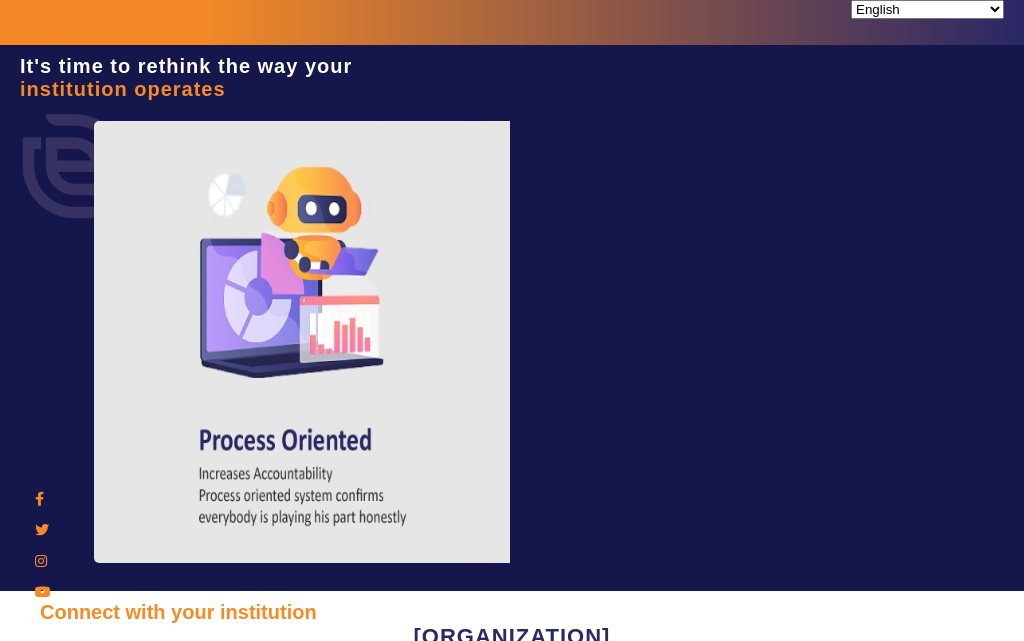 scroll, scrollTop: 0, scrollLeft: 0, axis: both 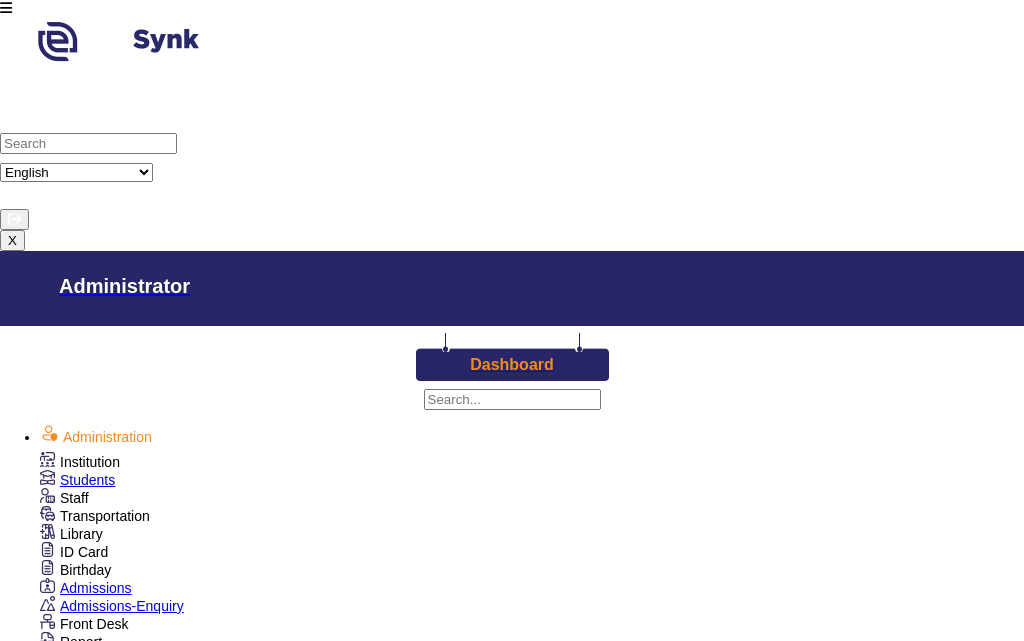 click at bounding box center (6, 8) 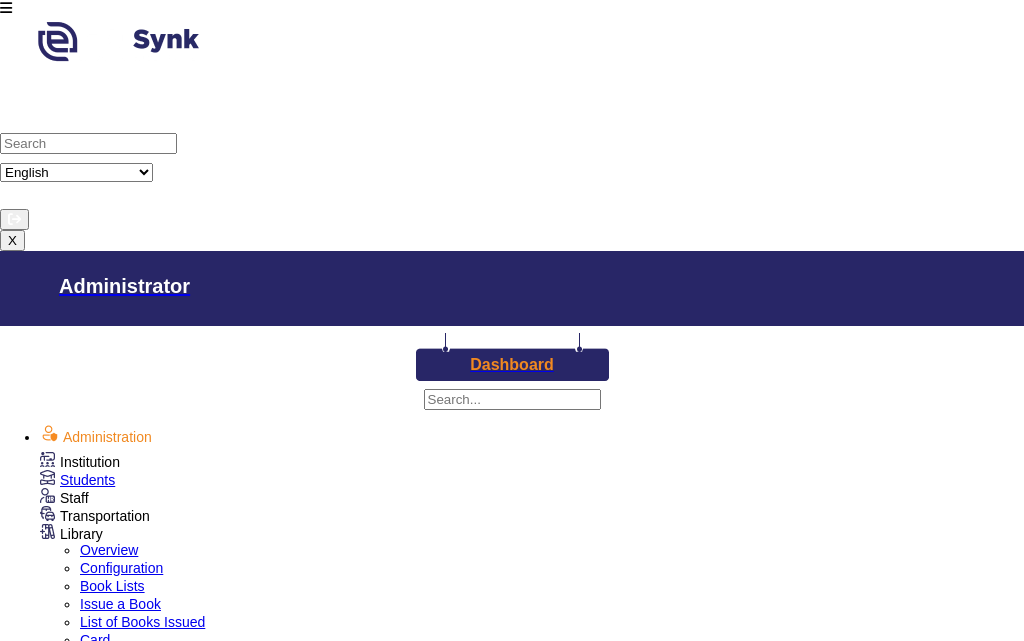 click on "Library" at bounding box center (80, 462) 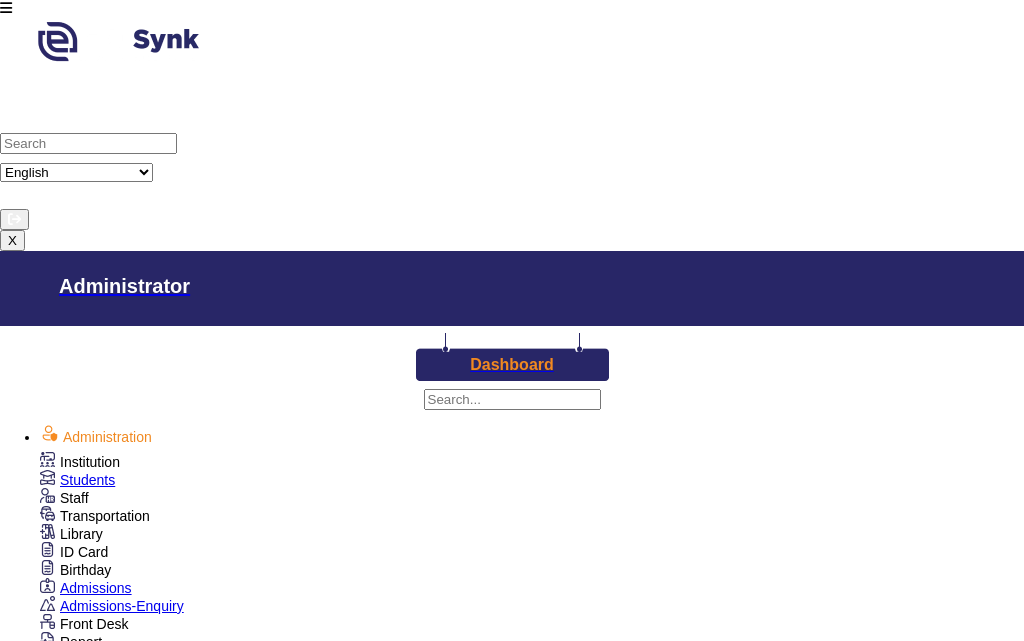 click on "Library" at bounding box center [80, 462] 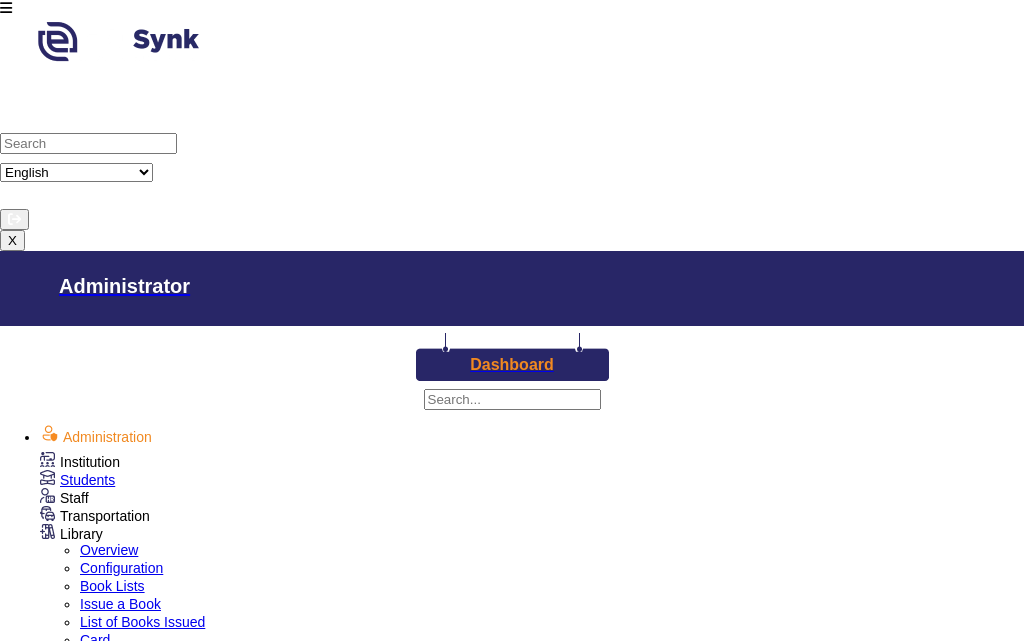 click on "Book Lists" at bounding box center (112, 586) 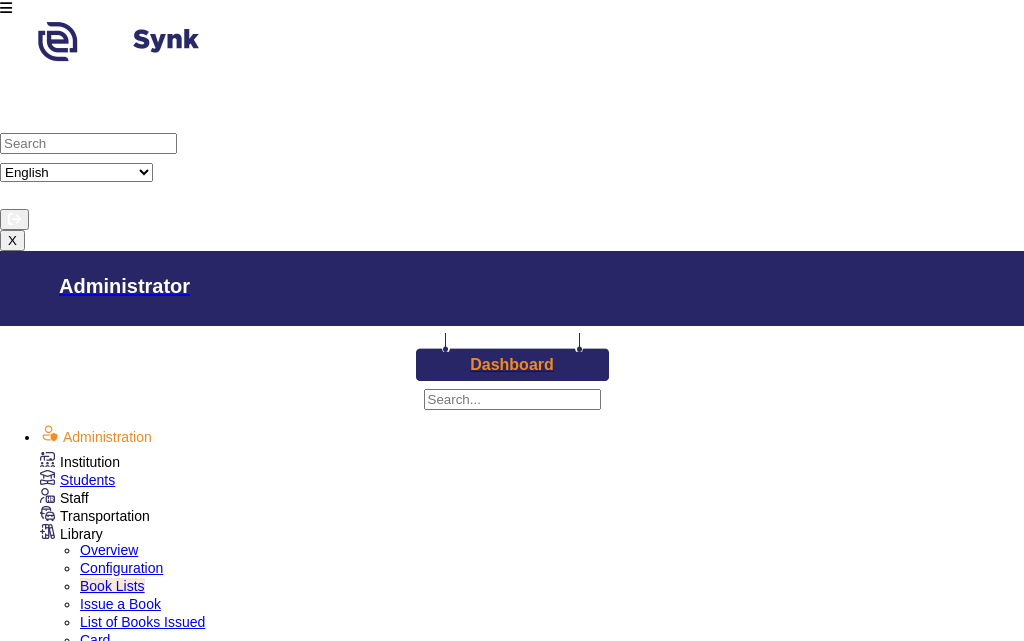 scroll, scrollTop: 0, scrollLeft: 0, axis: both 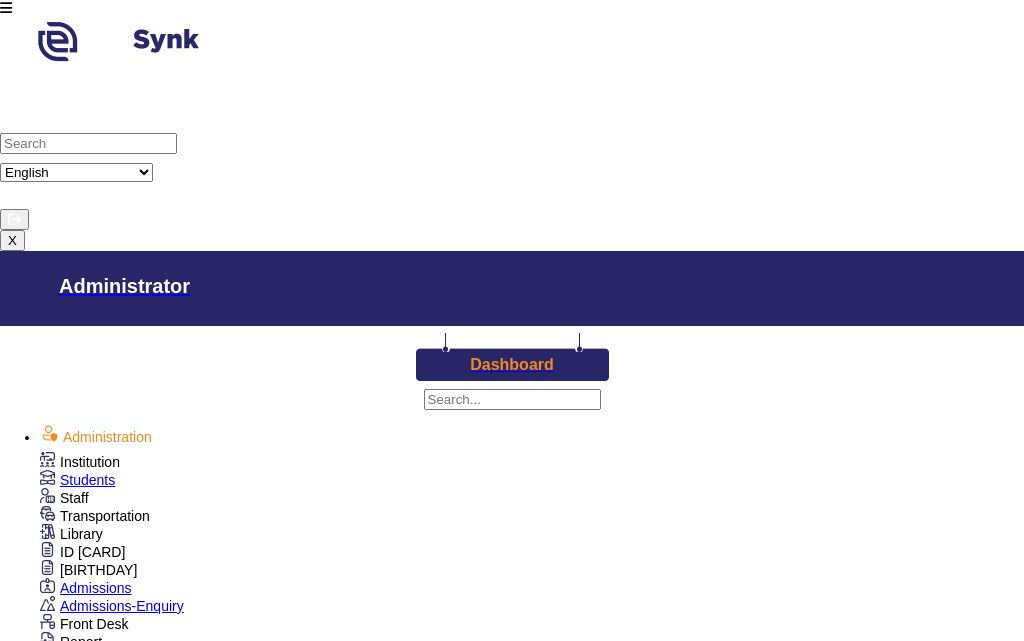 click at bounding box center (6, 8) 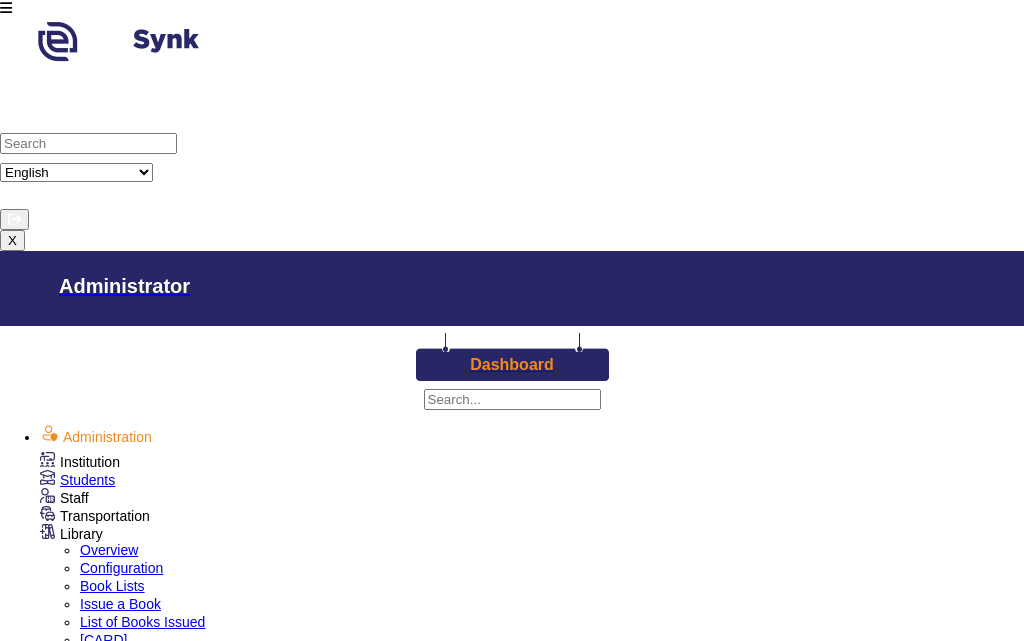 click on "Issue a Book" at bounding box center [120, 604] 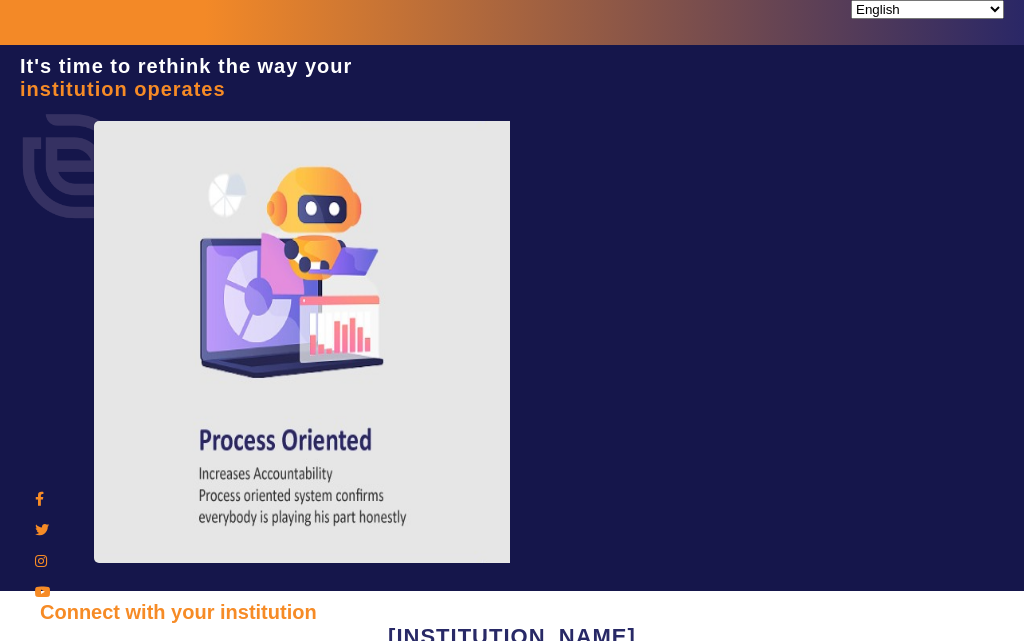 type on "[PHONE]" 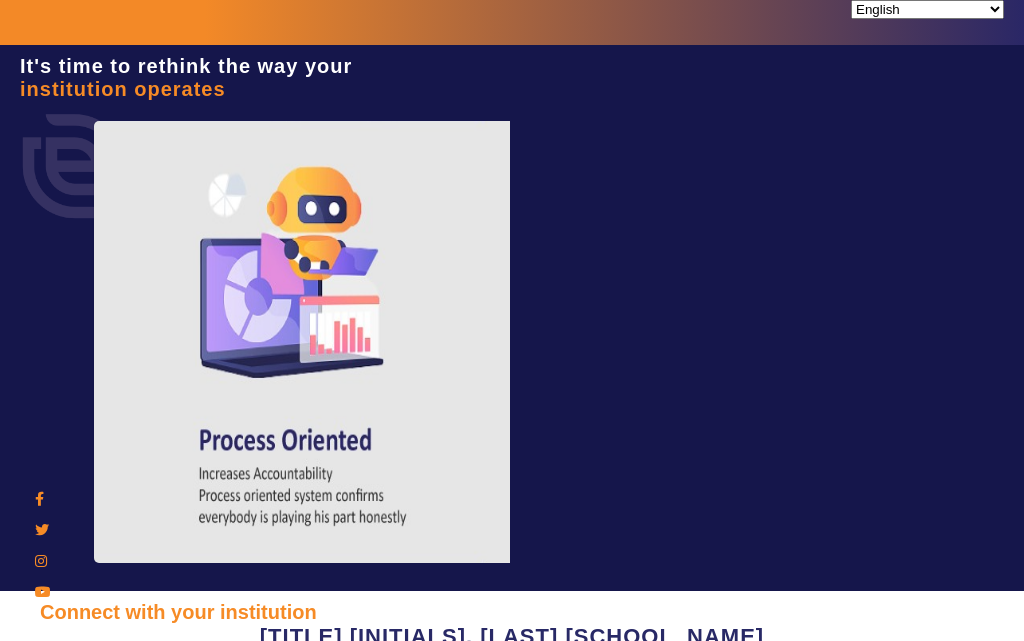 scroll, scrollTop: 0, scrollLeft: 0, axis: both 